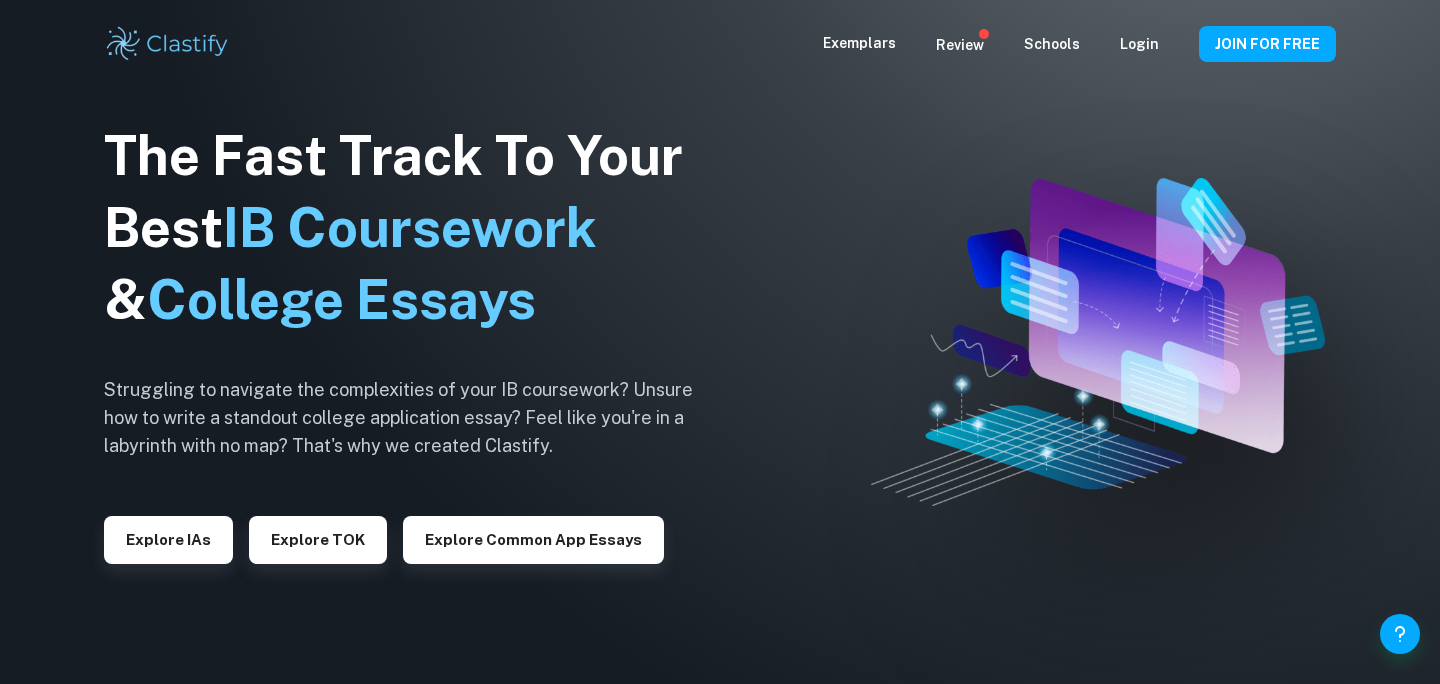 scroll, scrollTop: 0, scrollLeft: 0, axis: both 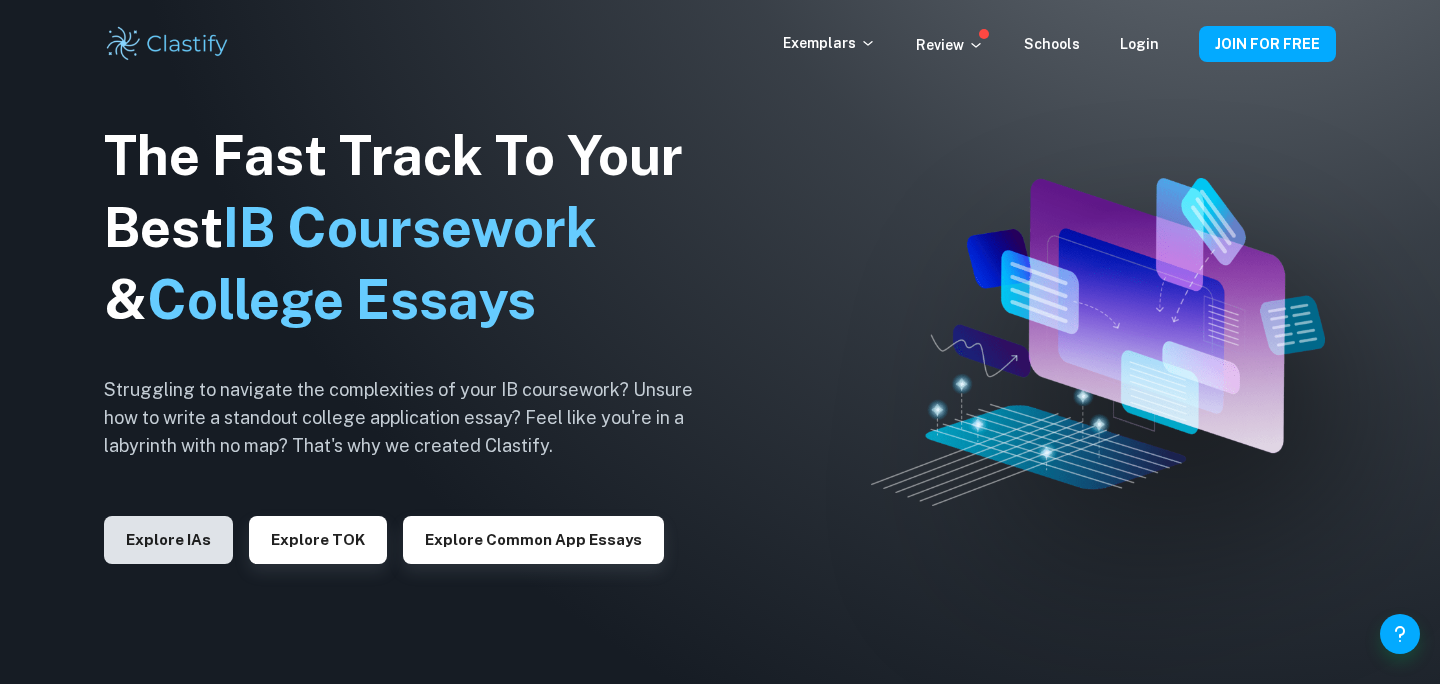 click on "Explore IAs" at bounding box center [168, 540] 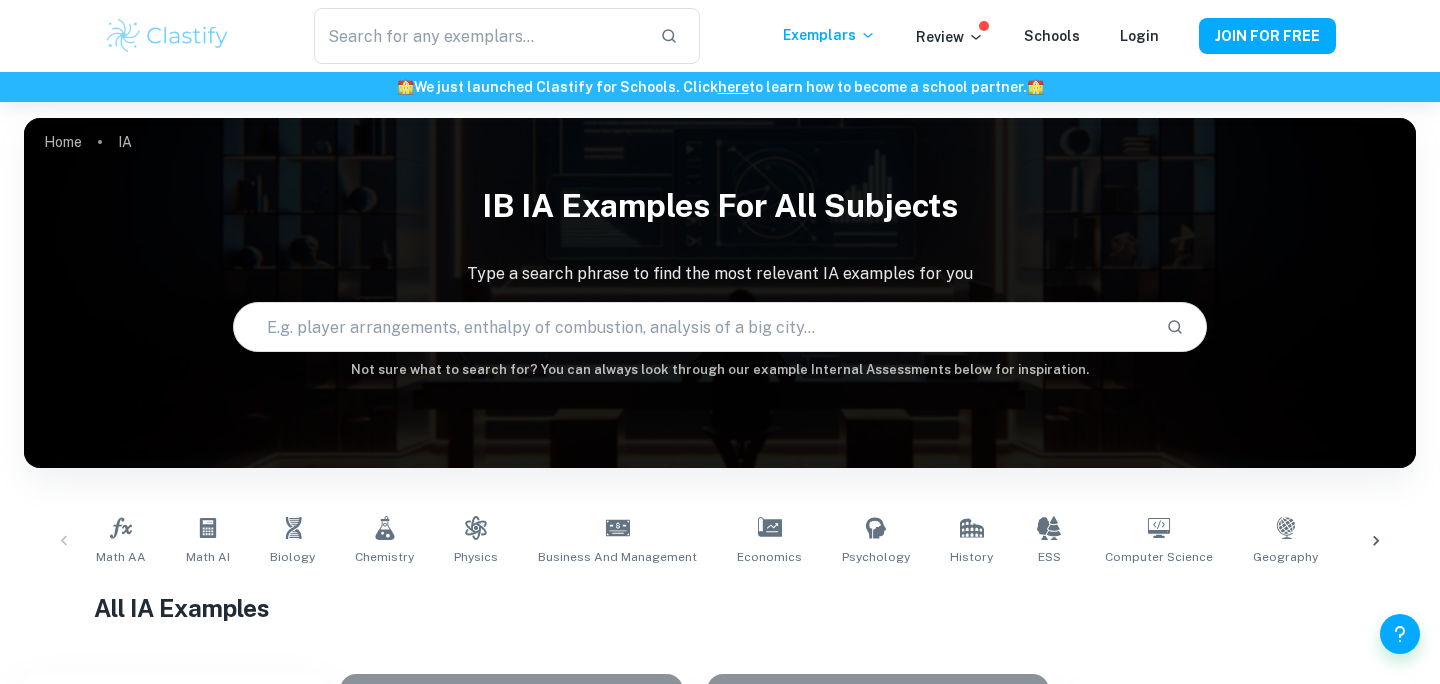 click at bounding box center [692, 327] 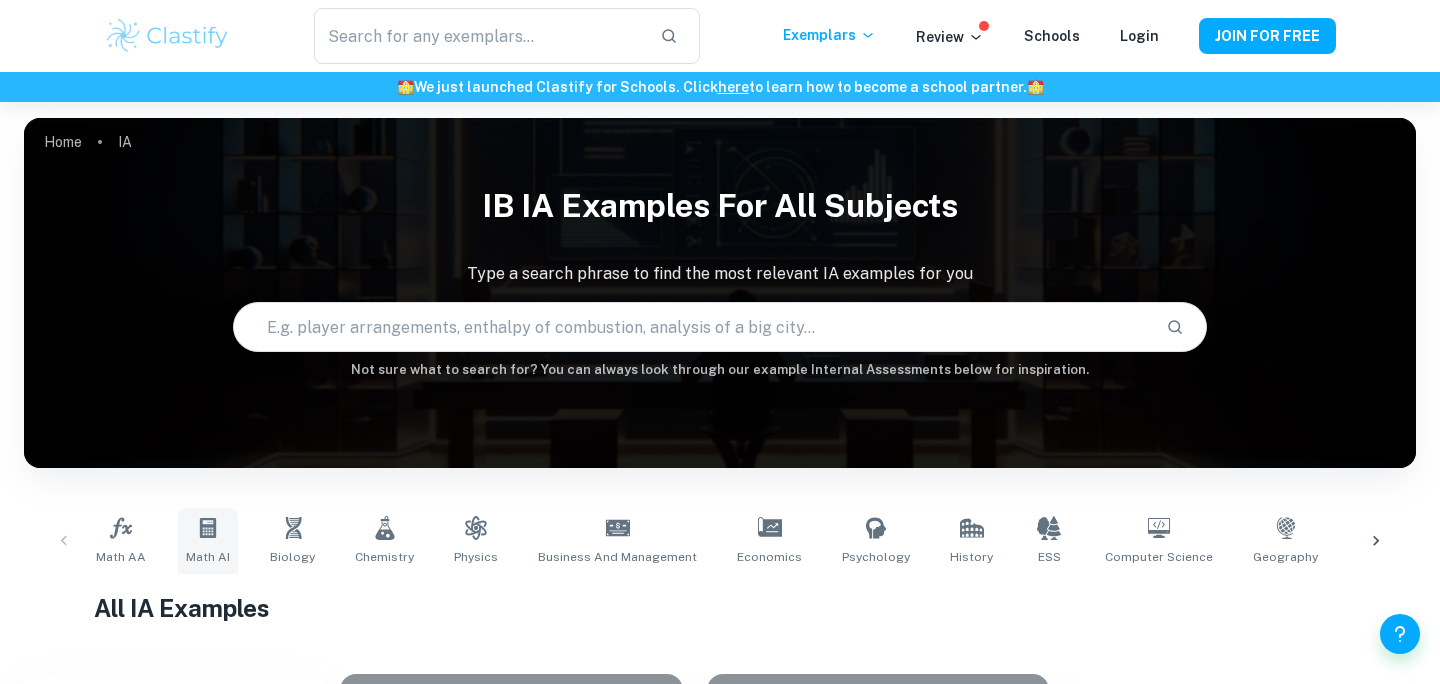 click on "Math AI" at bounding box center (208, 541) 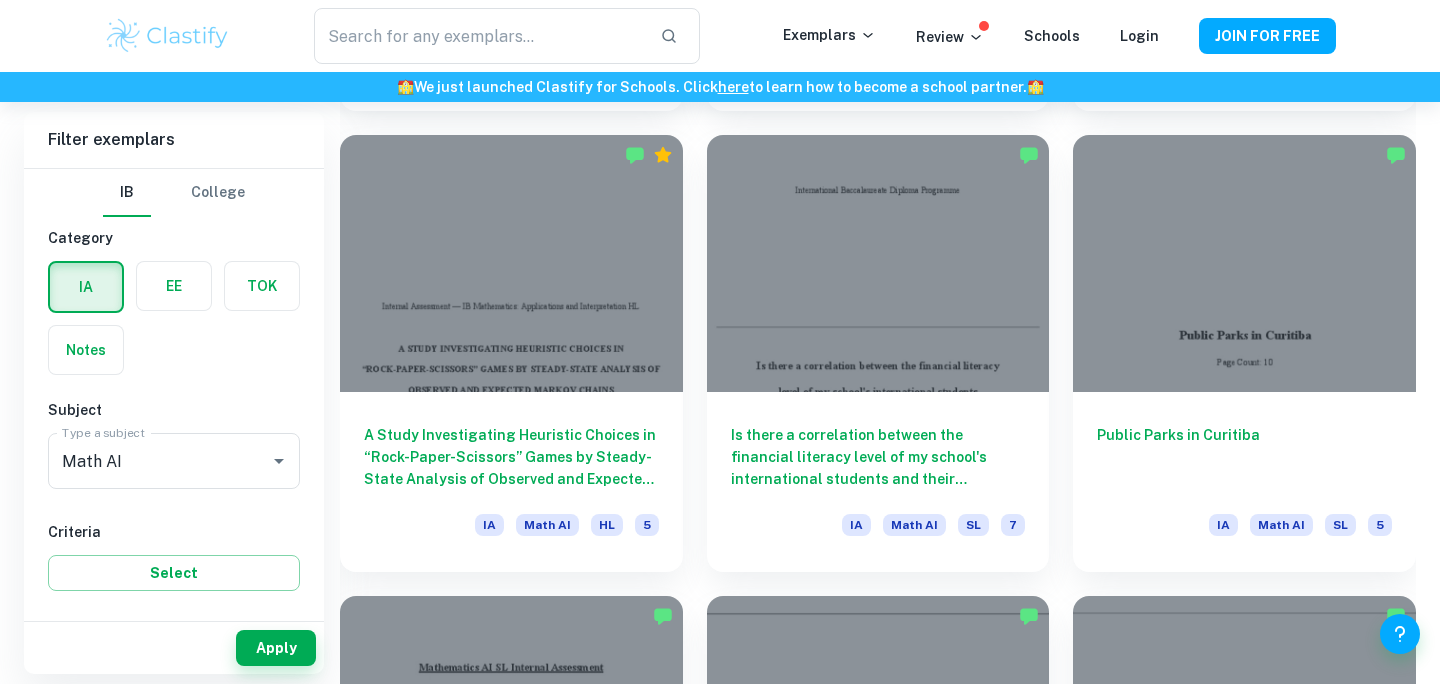 scroll, scrollTop: 2388, scrollLeft: 0, axis: vertical 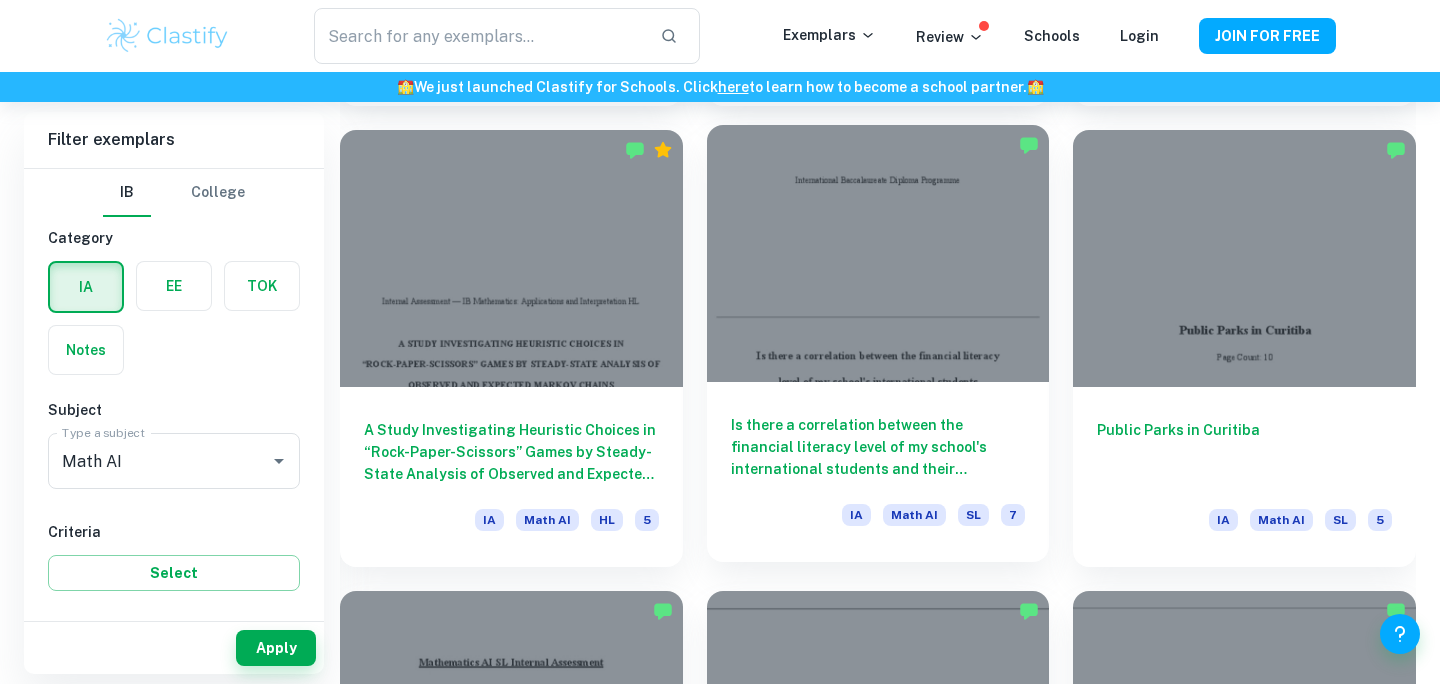 click on "Is there a correlation between the financial literacy level of my school's international students and their respective nation’s Human Development Index? IA Math AI SL 7" at bounding box center (878, 472) 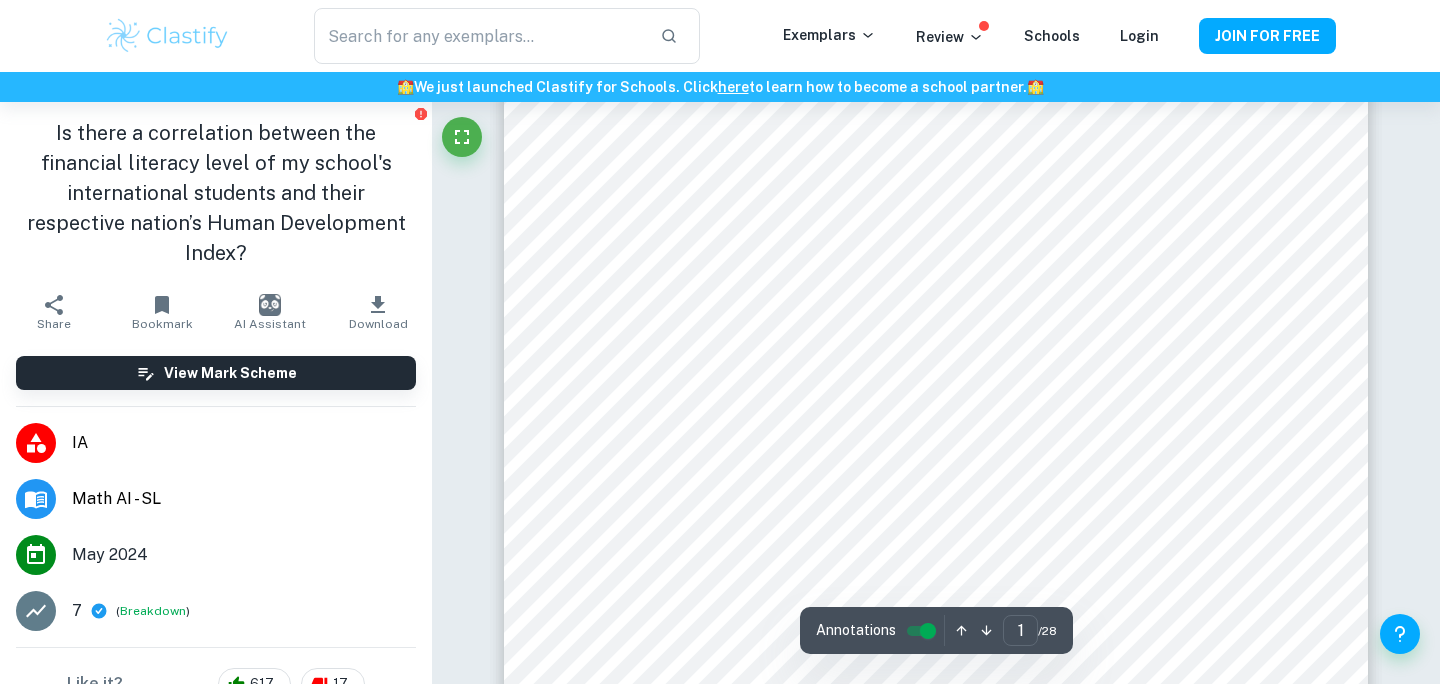 scroll, scrollTop: 334, scrollLeft: 0, axis: vertical 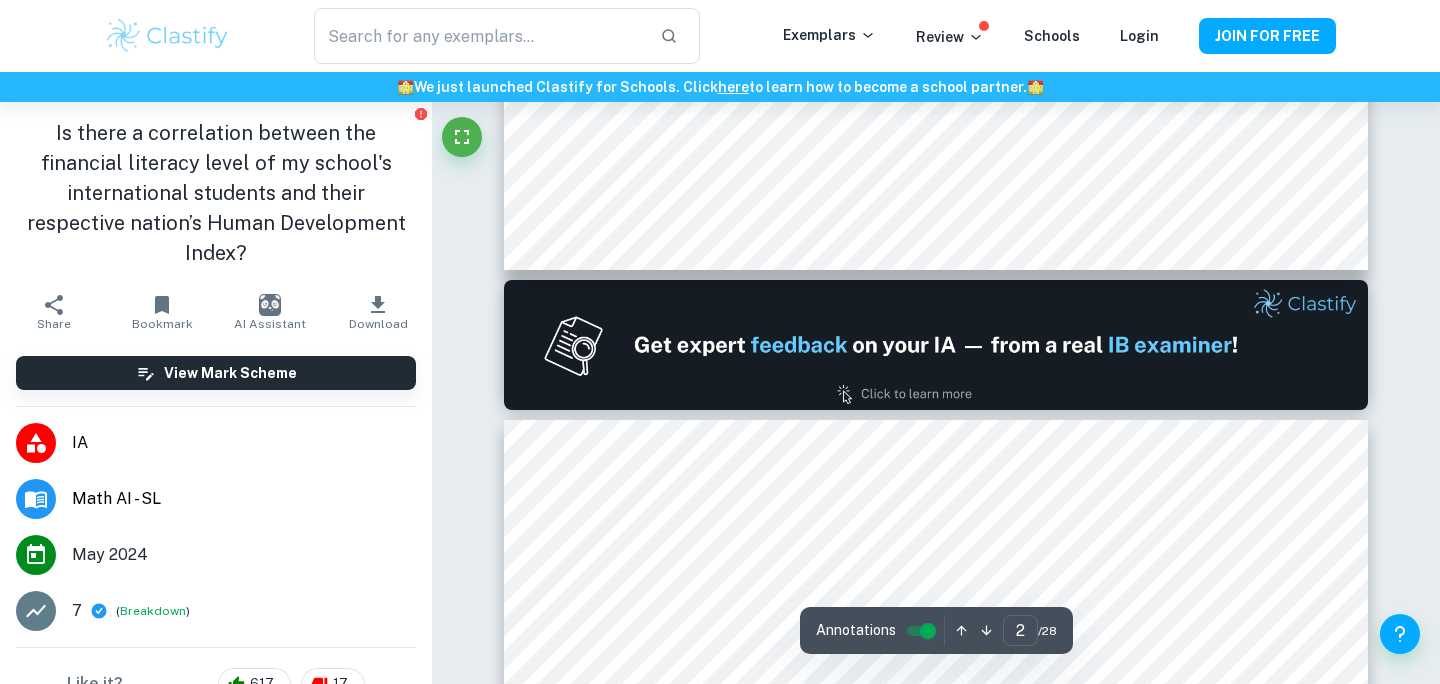 type on "1" 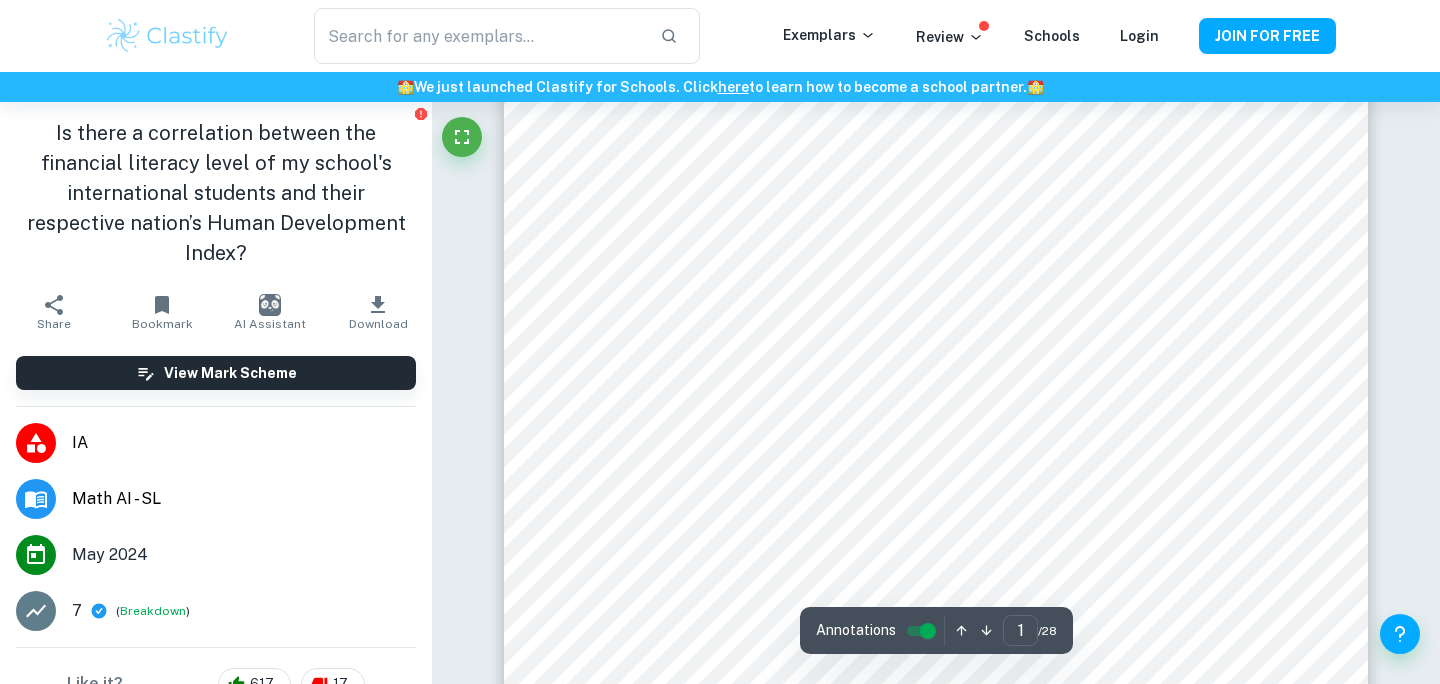 scroll, scrollTop: 138, scrollLeft: 0, axis: vertical 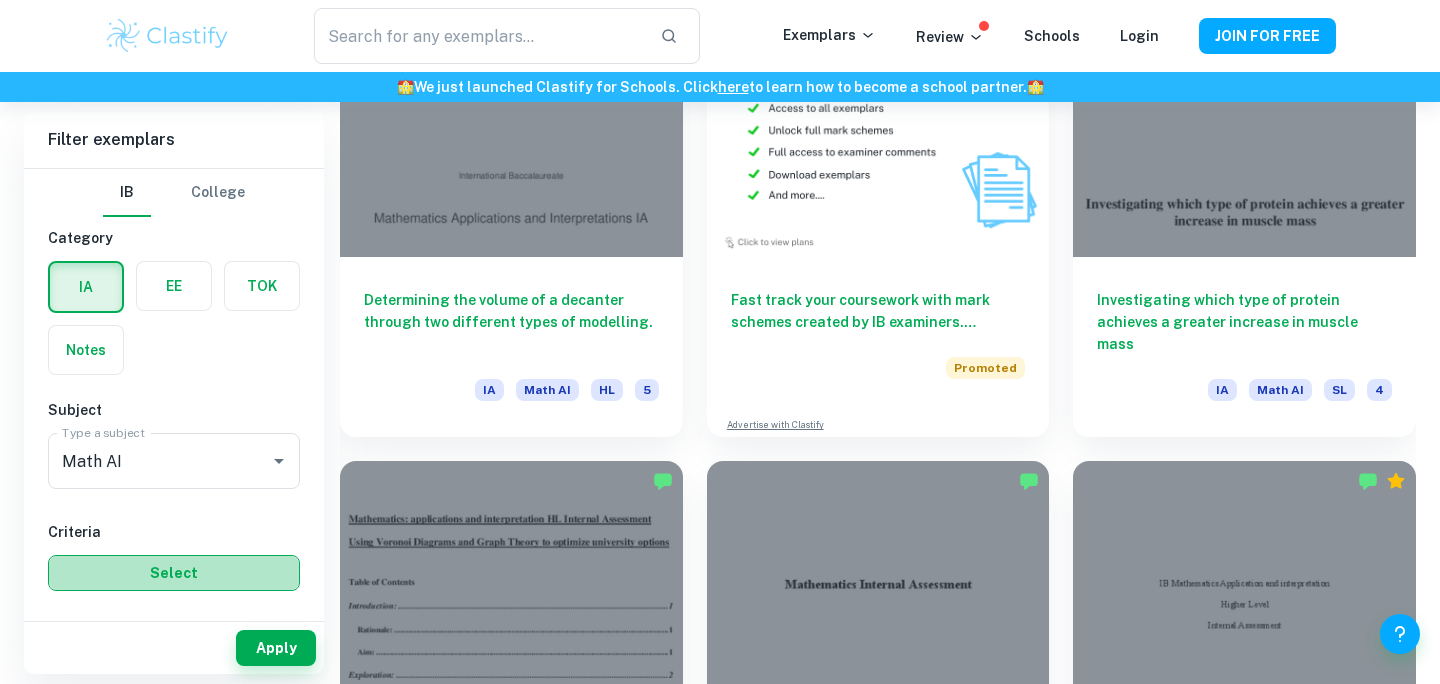 click on "Select" at bounding box center [174, 573] 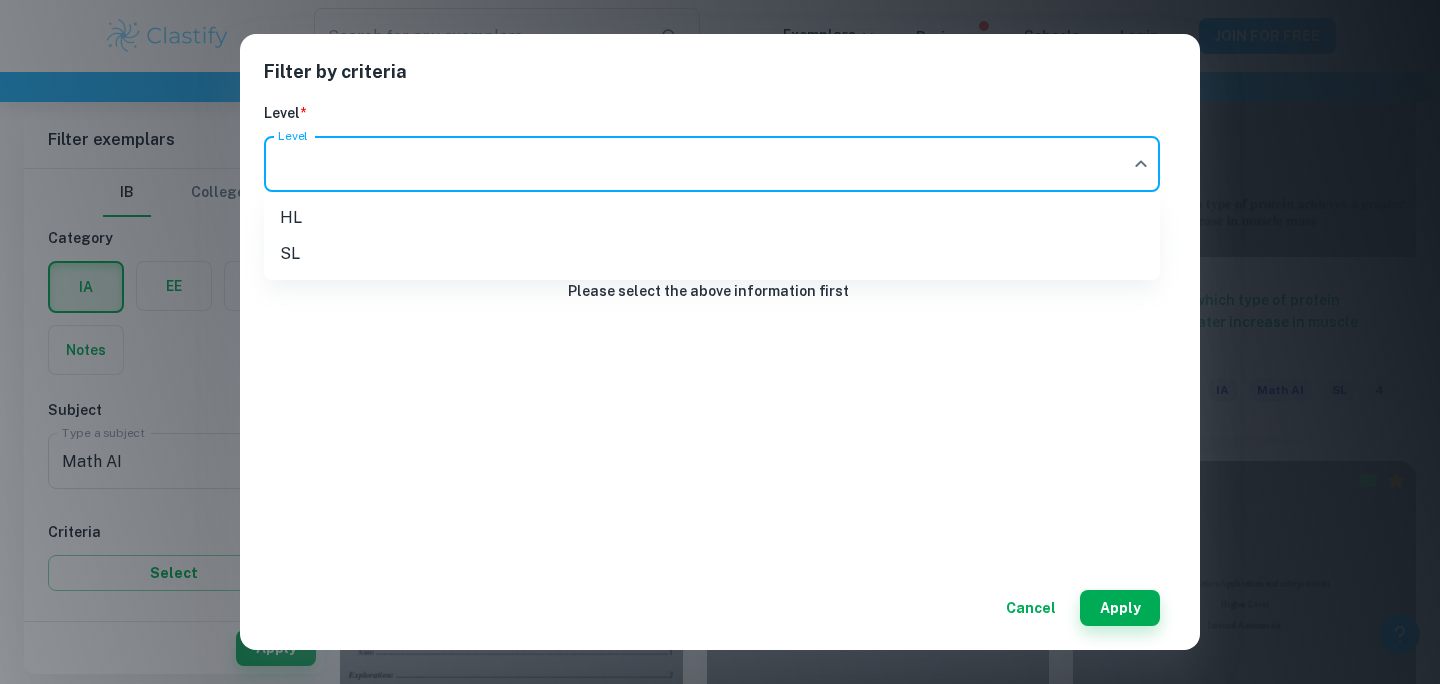 click on "We value your privacy We use cookies to enhance your browsing experience, serve personalised ads or content, and analyse our traffic. By clicking "Accept All", you consent to our use of cookies.   Cookie Policy Customise   Reject All   Accept All   Customise Consent Preferences   We use cookies to help you navigate efficiently and perform certain functions. You will find detailed information about all cookies under each consent category below. The cookies that are categorised as "Necessary" are stored on your browser as they are essential for enabling the basic functionalities of the site. ...  Show more For more information on how Google's third-party cookies operate and handle your data, see:   Google Privacy Policy Necessary Always Active Necessary cookies are required to enable the basic features of this site, such as providing secure log-in or adjusting your consent preferences. These cookies do not store any personally identifiable data. Functional Analytics Performance Advertisement Uncategorised" at bounding box center [720, -3457] 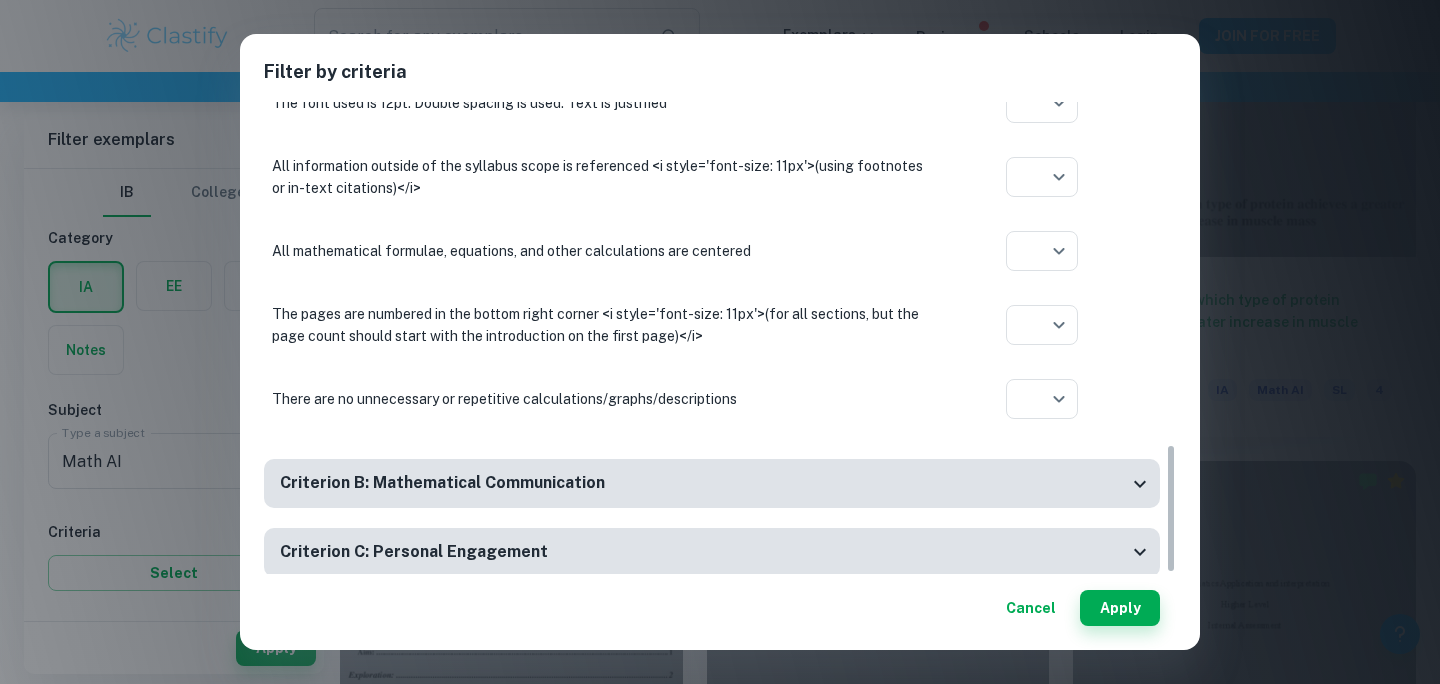 scroll, scrollTop: 1246, scrollLeft: 0, axis: vertical 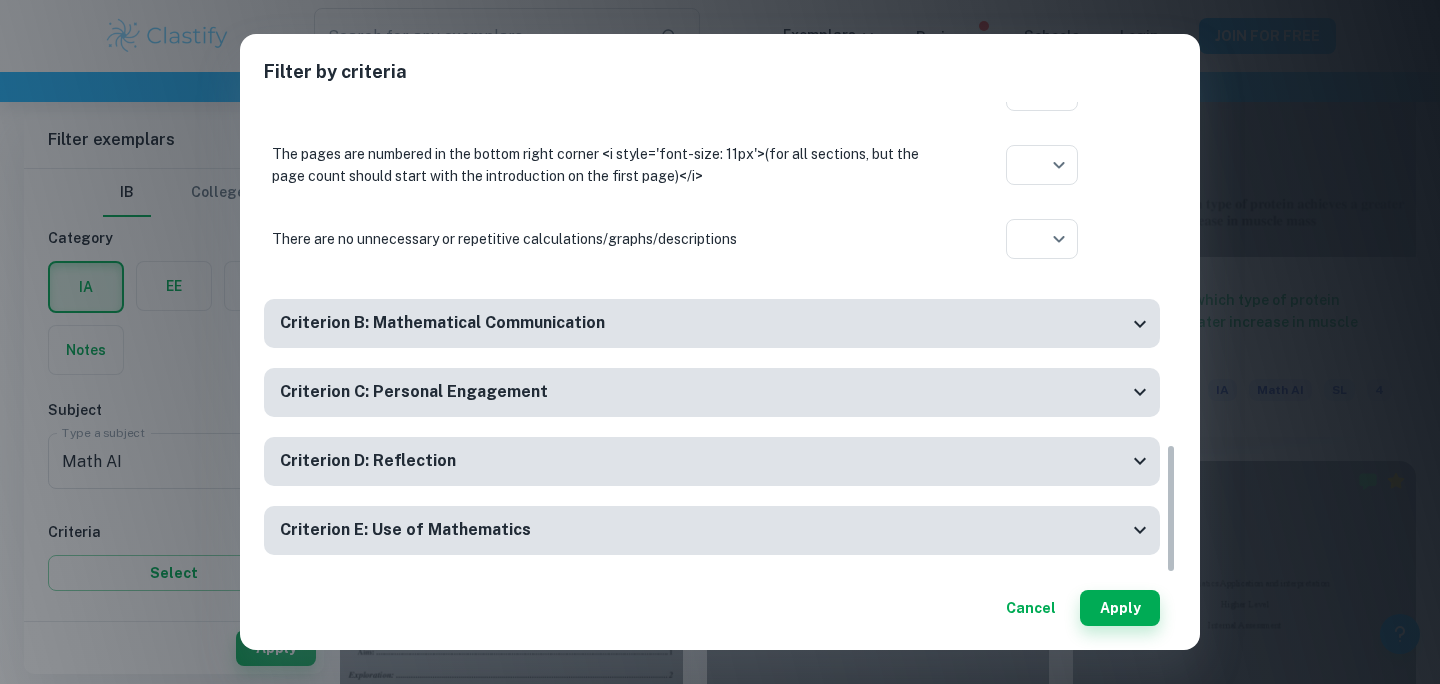click on "Filter by criteria Level  * Level HL   HL Level Criterion A: Presentation The work is divided into sections: introduction, body, and conclusion. ​ Aplication year The body of the work is further subdivided so that phases of the exploration are clearly indicated. ​ Aplication year The topic of the Internal assessment is stated clearly and explained in the introduction ​ Aplication year The introduction includes a general description of the student's approach to the topic and what area of the math curriculum the exploration focuses on ​ Aplication year The conclusion is a summary of the outcomes and a response to the aim of the exploration stated in the introduction ​ Aplication year The exploration is clear and understandable throughout - no rereading of sections is necessary ​ Aplication year The consequent parts of the work are linked logically - one is the follow-up of the other ​ Aplication year The use of technology, when applied, is clearly indicated and explained ​ Aplication year ​" at bounding box center [720, 342] 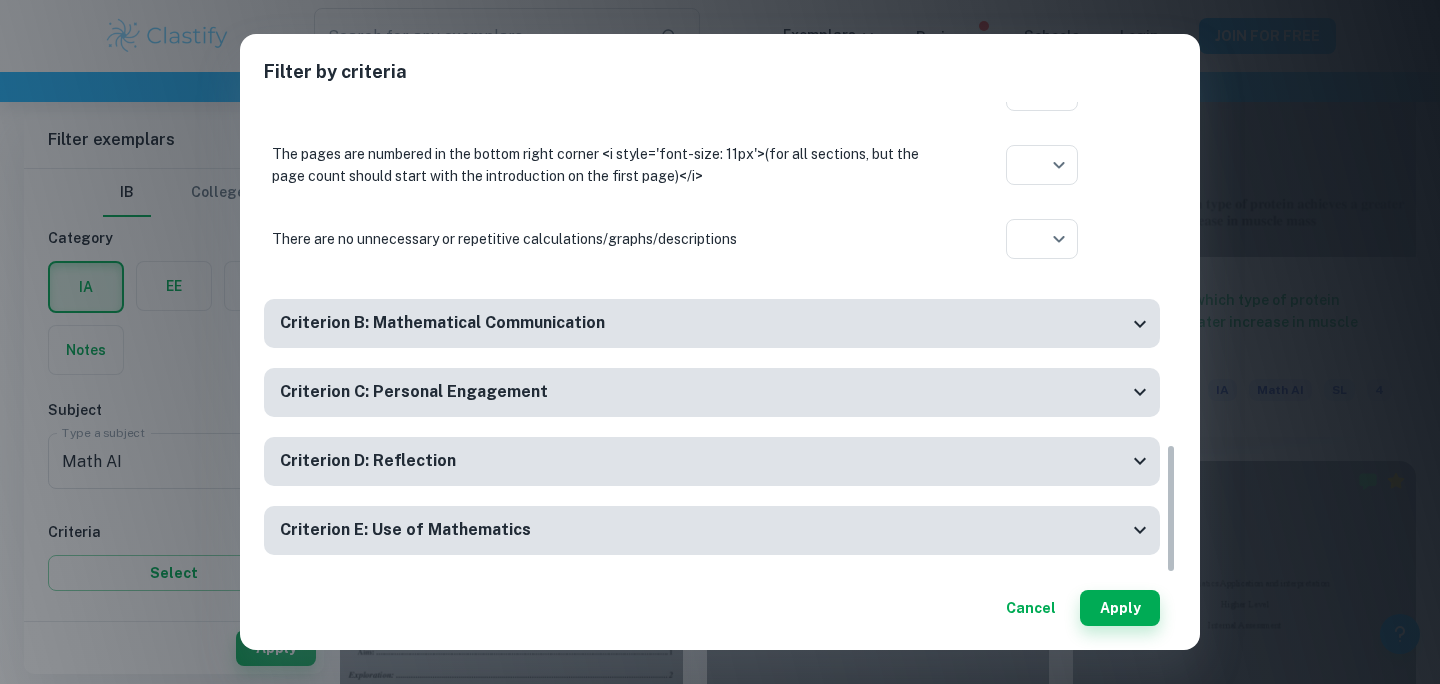 scroll, scrollTop: 0, scrollLeft: 0, axis: both 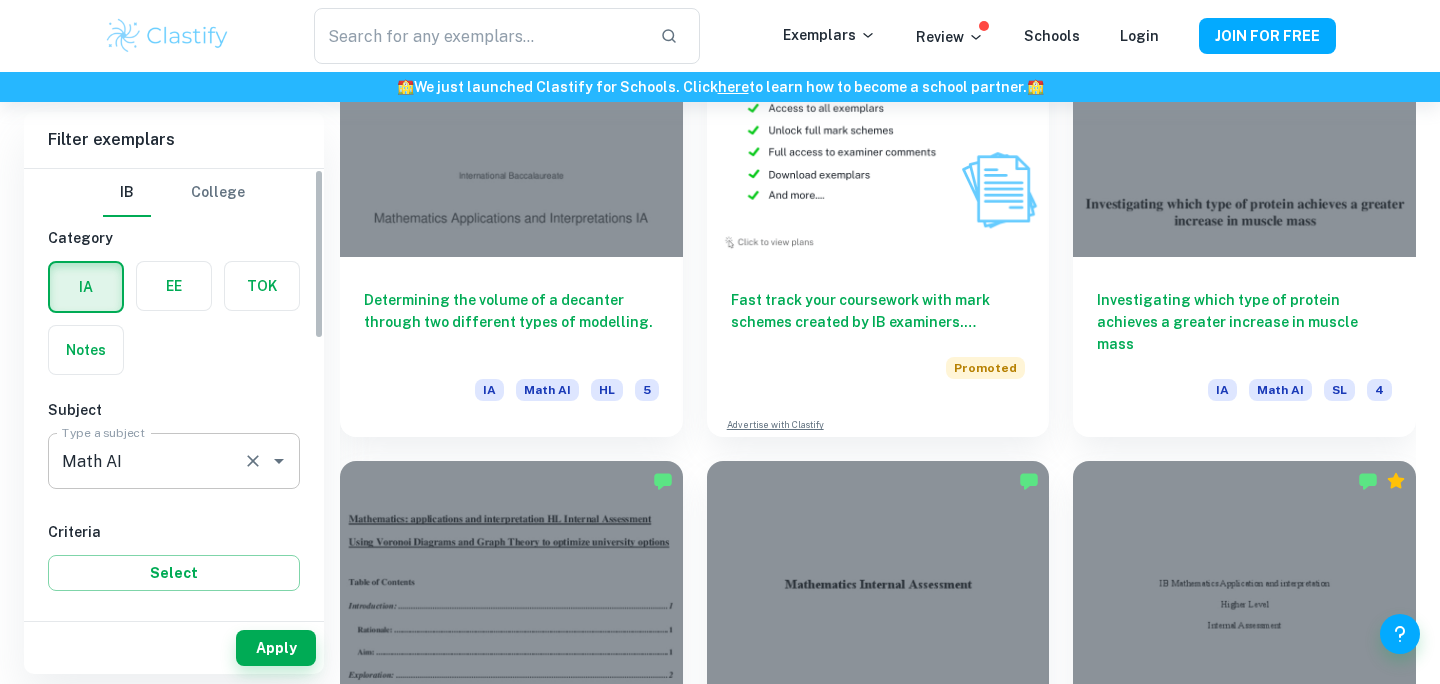 click at bounding box center [253, 461] 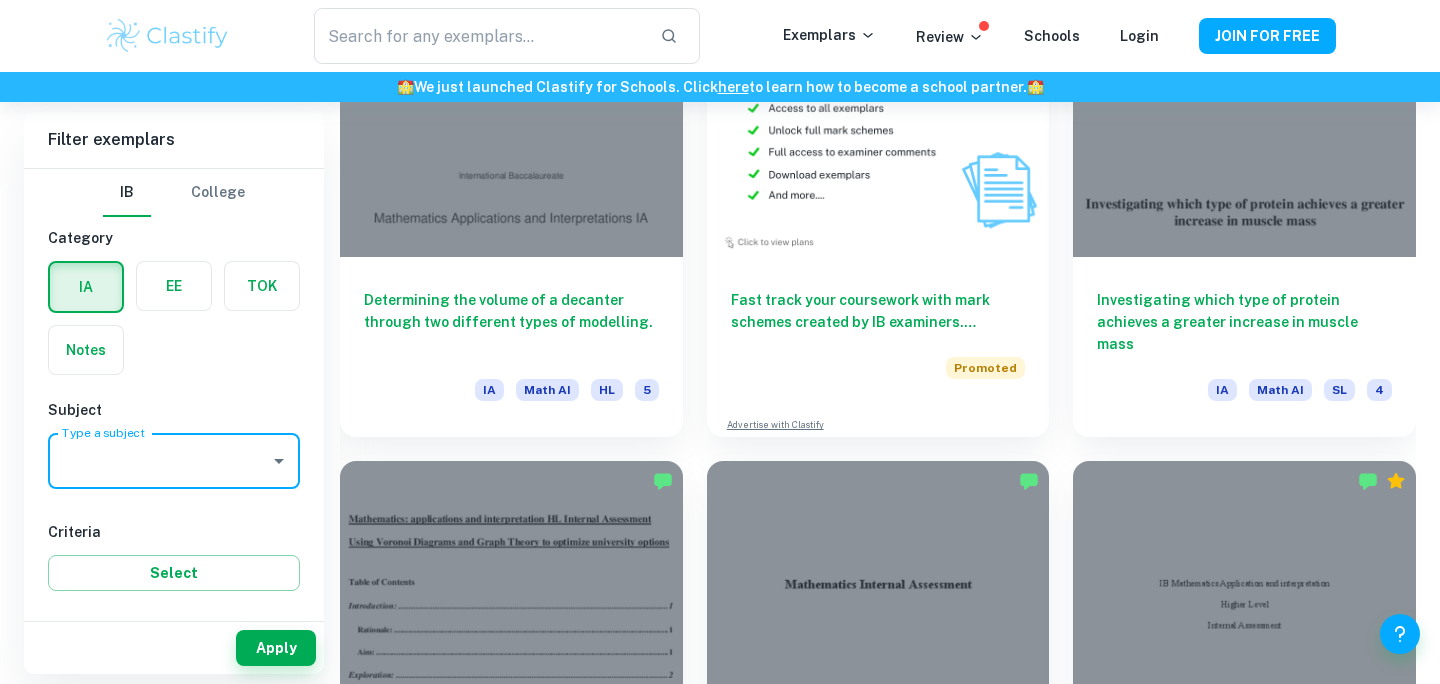 click 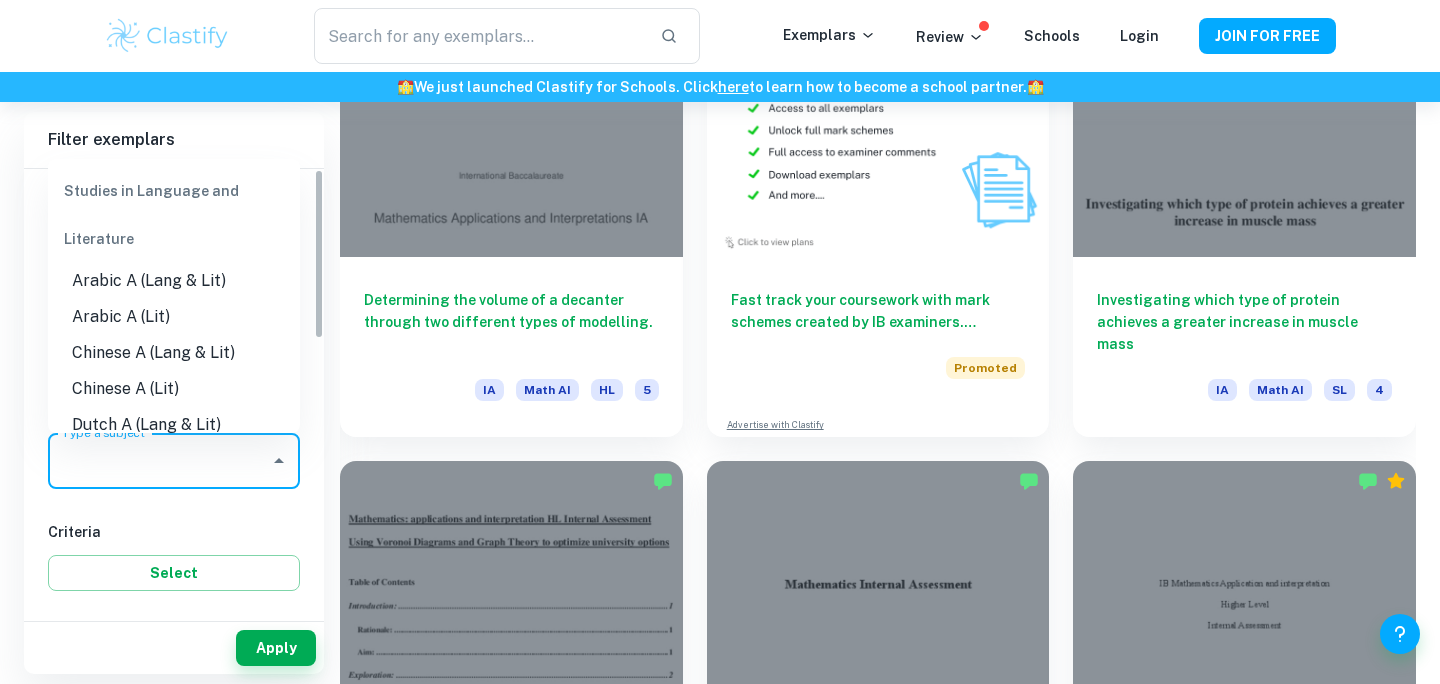 click on "Type a subject Type a subject" at bounding box center [174, 465] 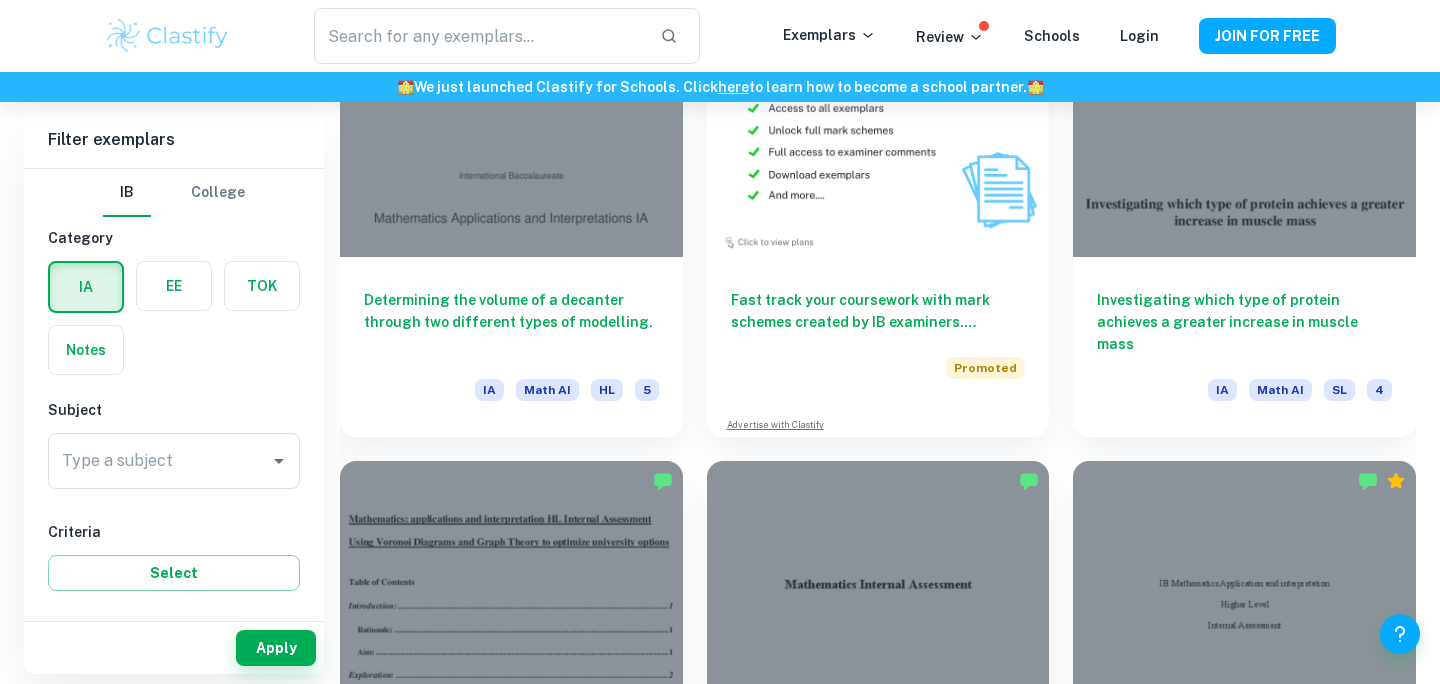 click on "Type a subject Type a subject" at bounding box center (174, 465) 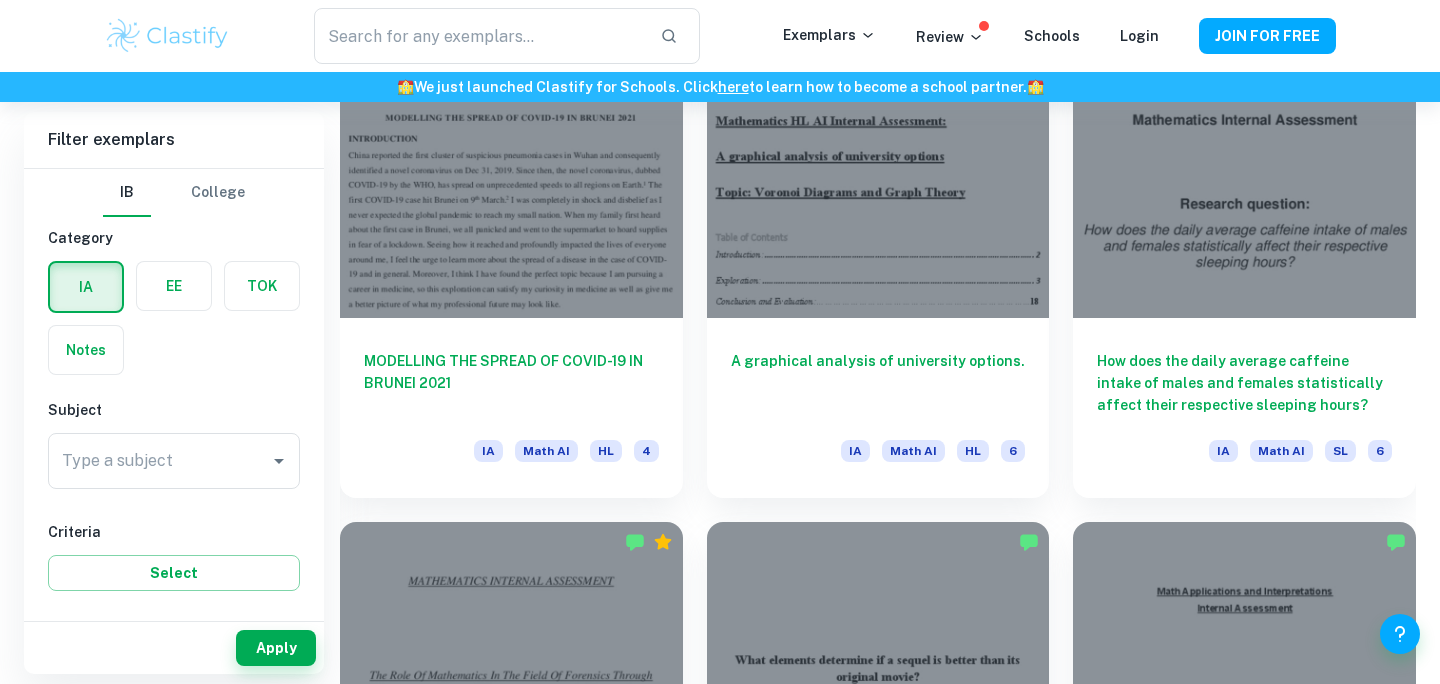 scroll, scrollTop: 6617, scrollLeft: 0, axis: vertical 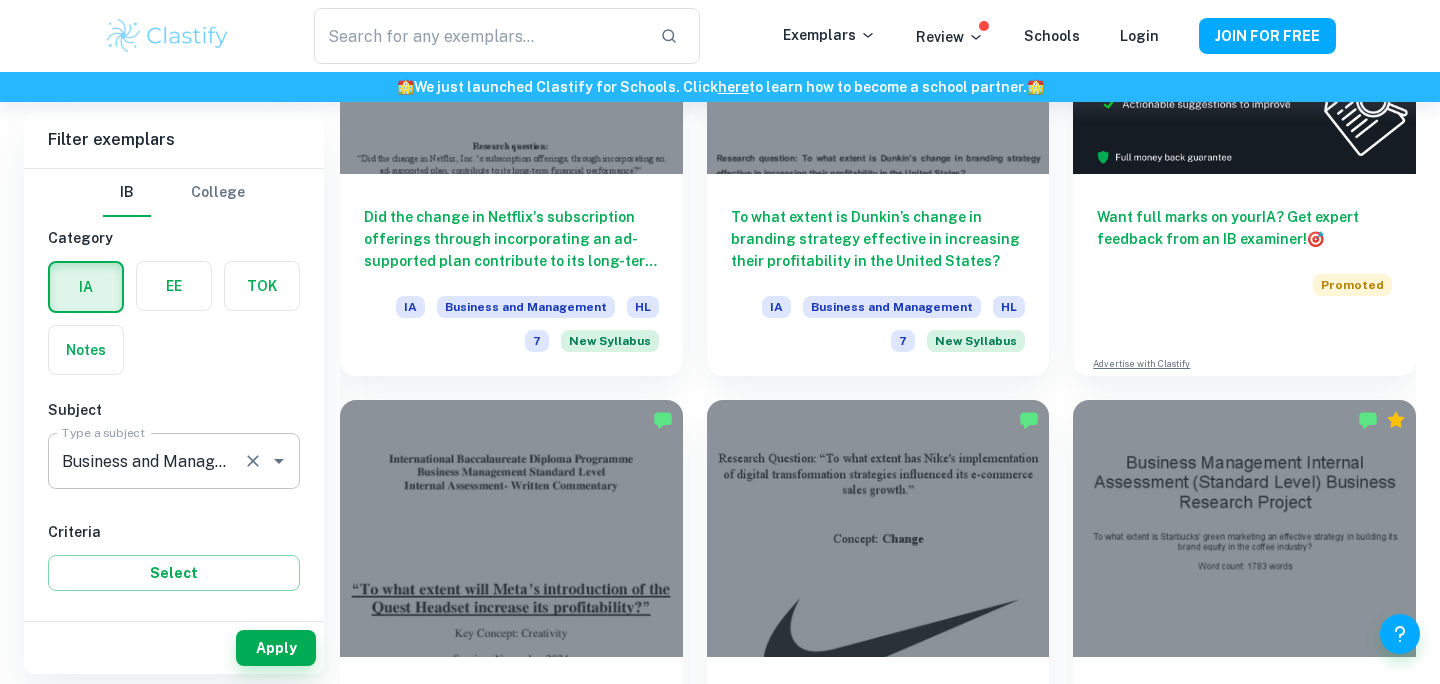 click on "Business and Management" at bounding box center [146, 461] 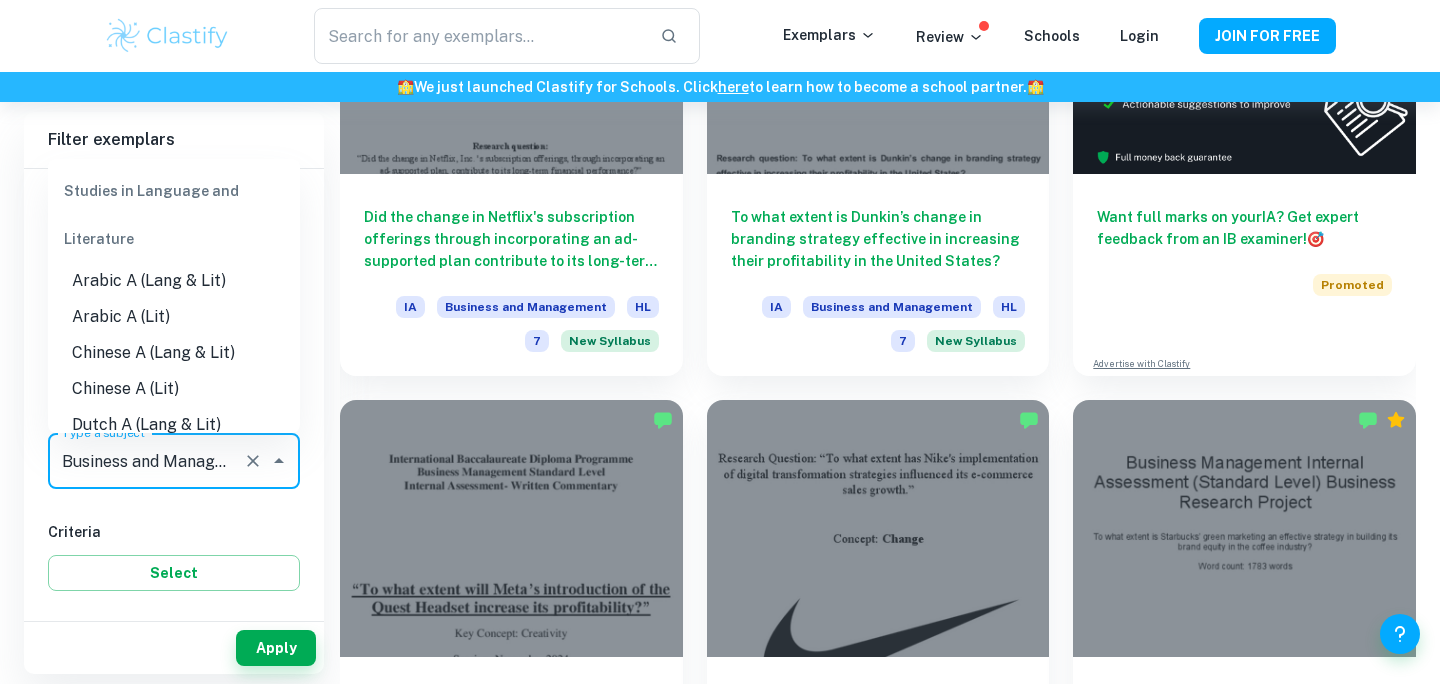 scroll, scrollTop: 1714, scrollLeft: 0, axis: vertical 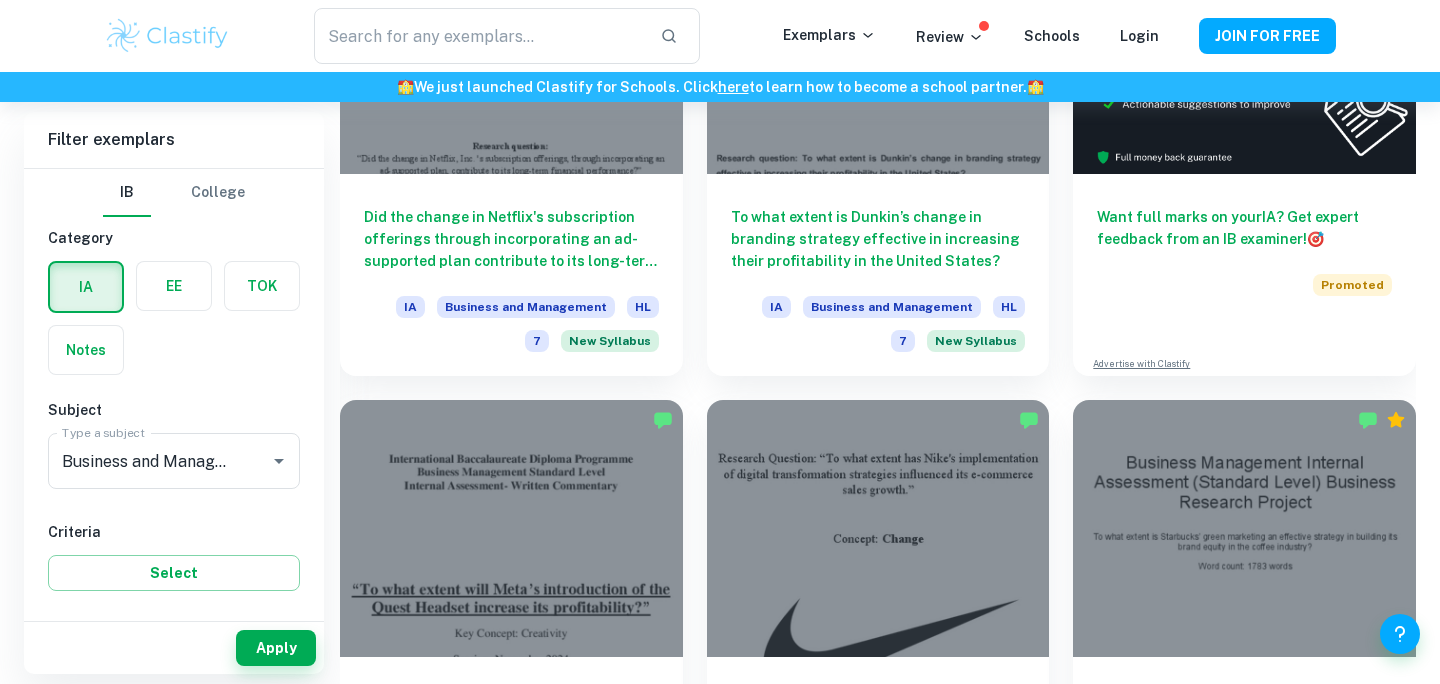 click on "IB College Category IA EE TOK Notes Subject Type a subject Business and Management Type a subject Criteria Select Grade 7 6 5 4 3 2 1 Level HL SL Session May 2026 May 2025 November 2024 May 2024 November 2023 May 2023 November 2022 May 2022 November 2021 May 2021 Other" at bounding box center (174, 747) 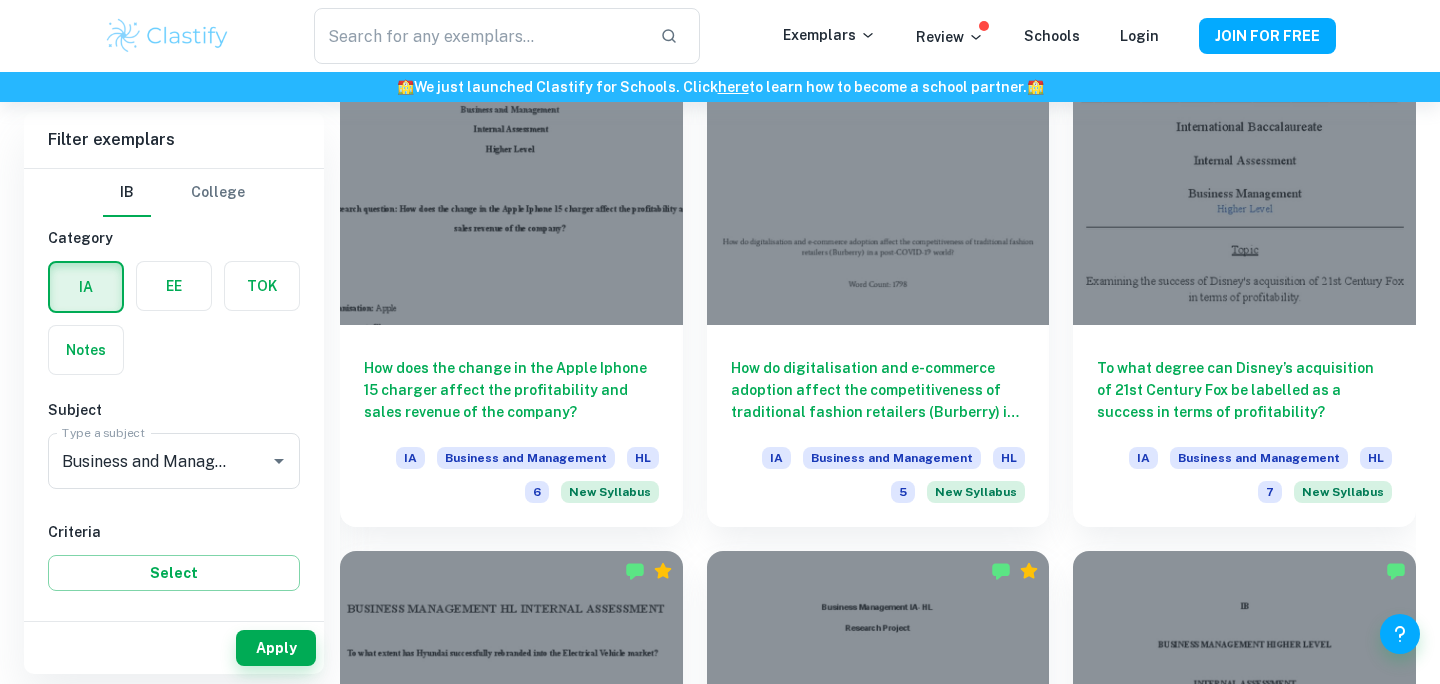 scroll, scrollTop: 2058, scrollLeft: 0, axis: vertical 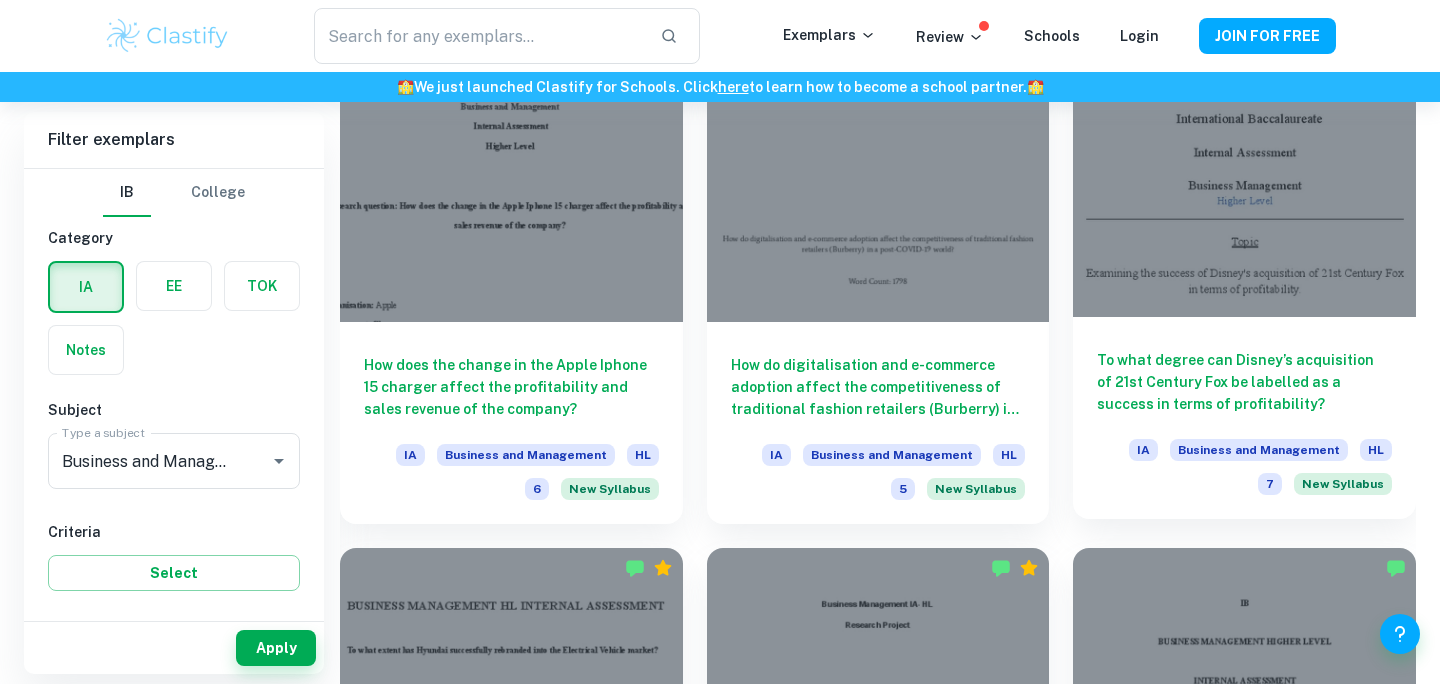 click on "To what degree can Disney’s acquisition of 21st Century Fox be labelled as a success in terms of profitability?" at bounding box center (1244, 382) 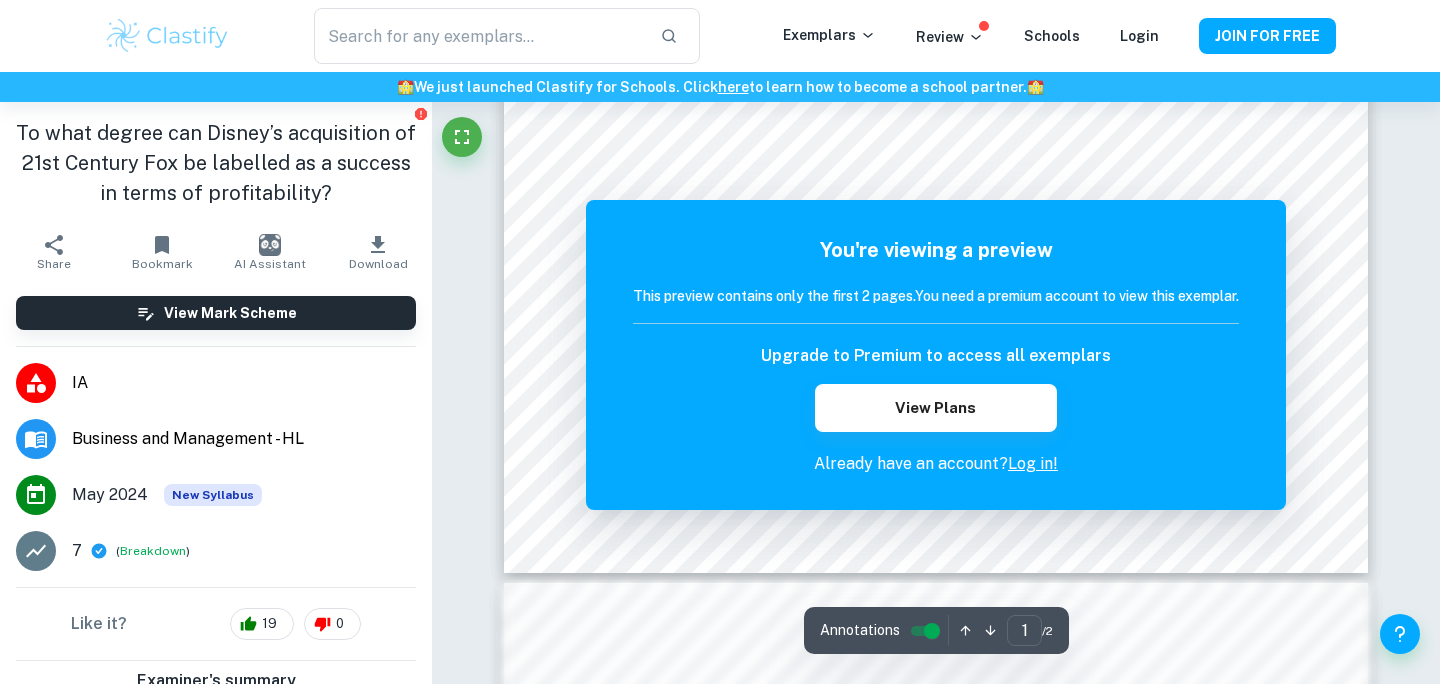 scroll, scrollTop: 668, scrollLeft: 0, axis: vertical 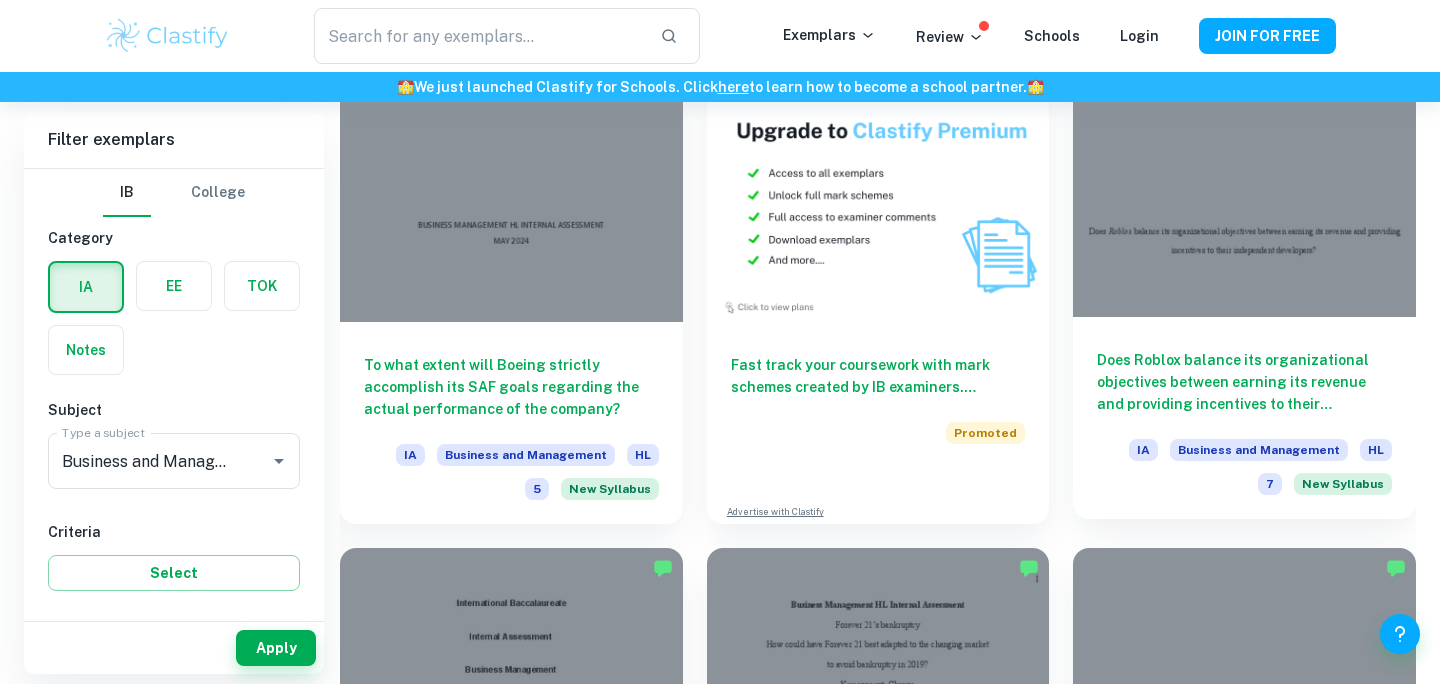 click at bounding box center (1244, 188) 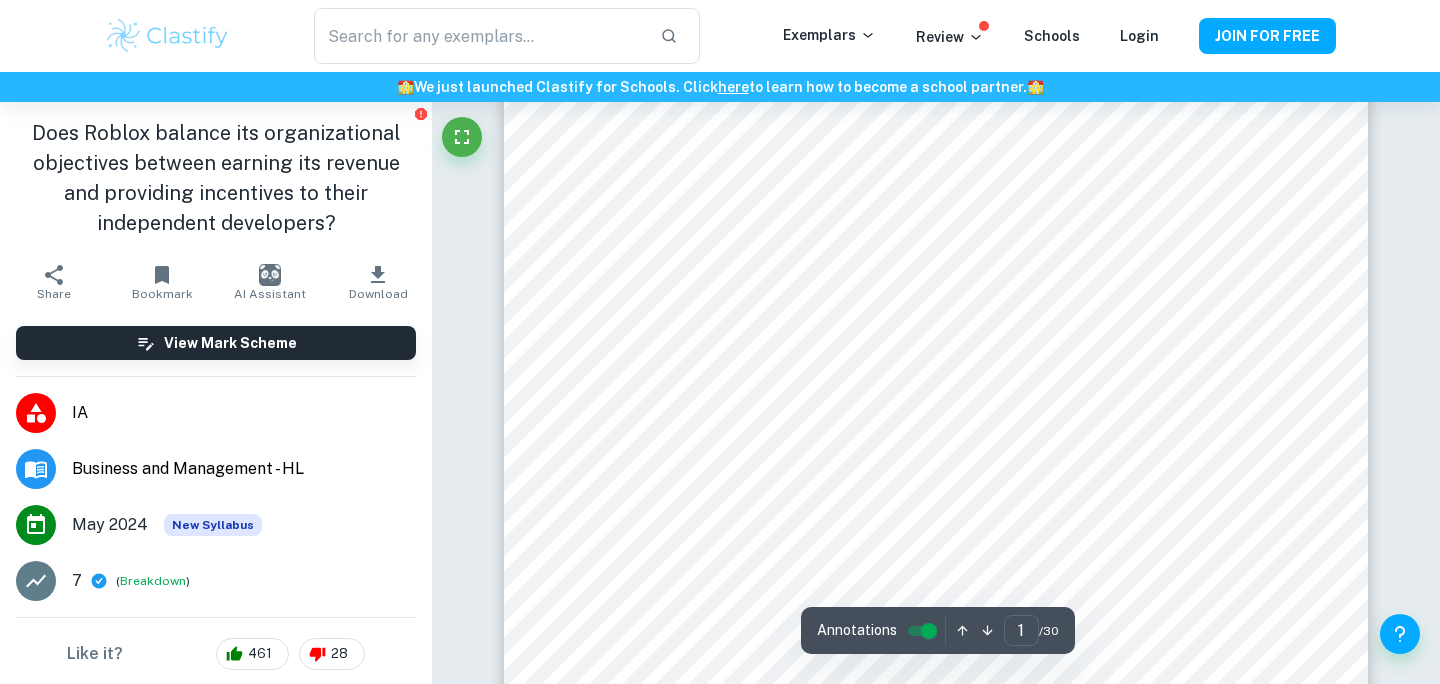 scroll, scrollTop: 139, scrollLeft: 0, axis: vertical 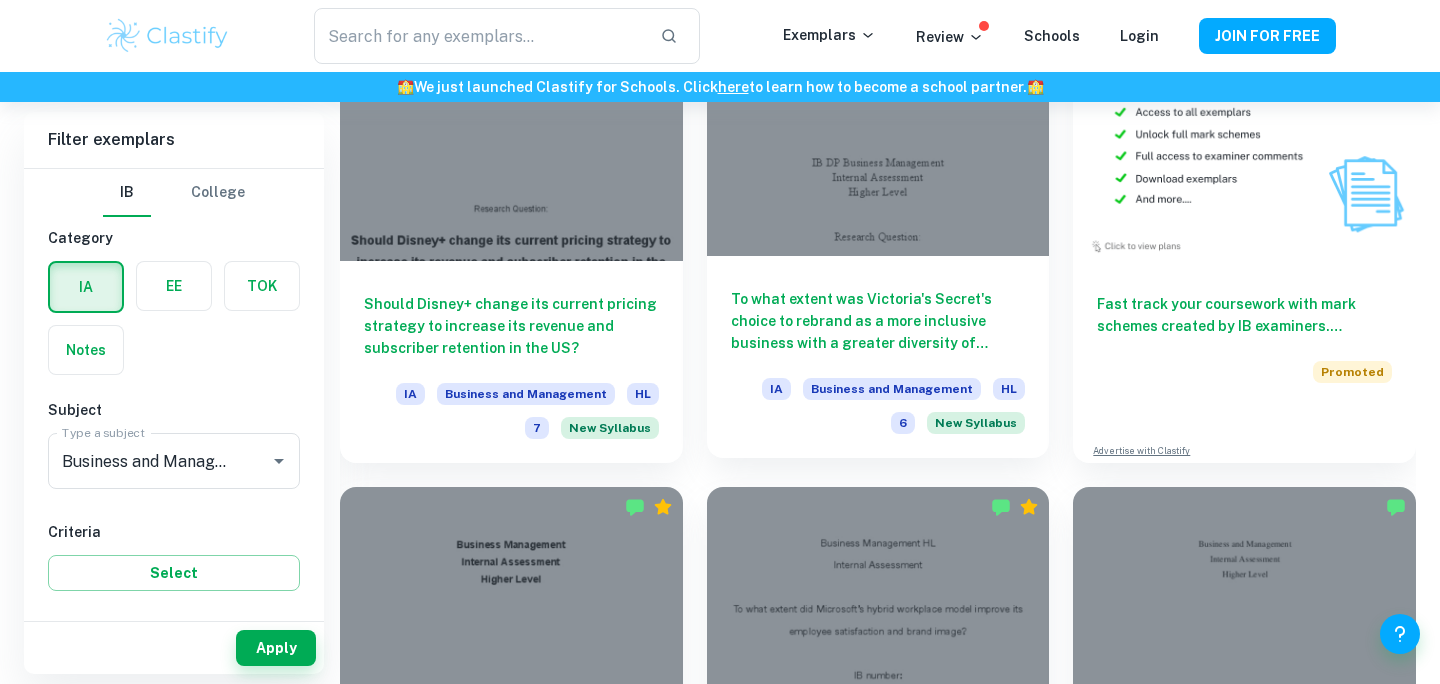click on "To what extent was Victoria's Secret's choice to rebrand as a more inclusive business with a greater diversity of models a wise decision in America? IA Business and Management HL 6 New Syllabus" at bounding box center (878, 357) 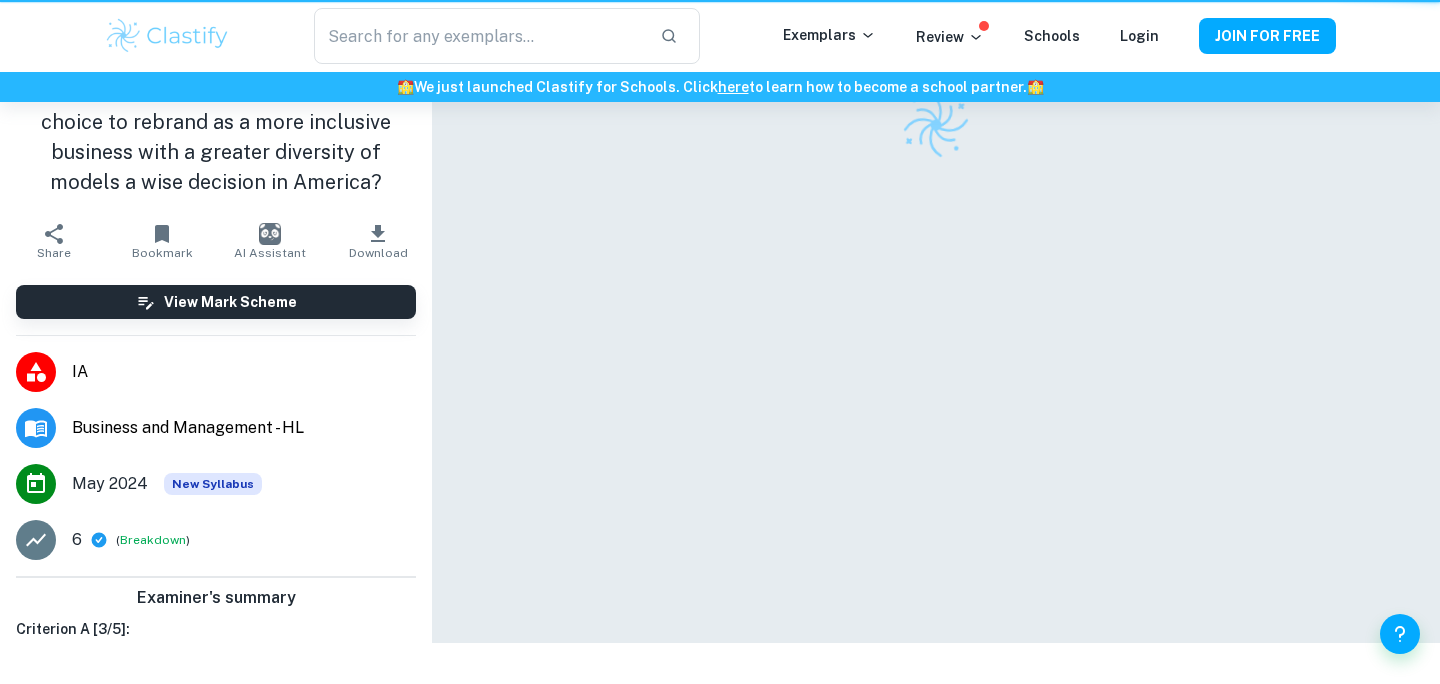 scroll, scrollTop: 0, scrollLeft: 0, axis: both 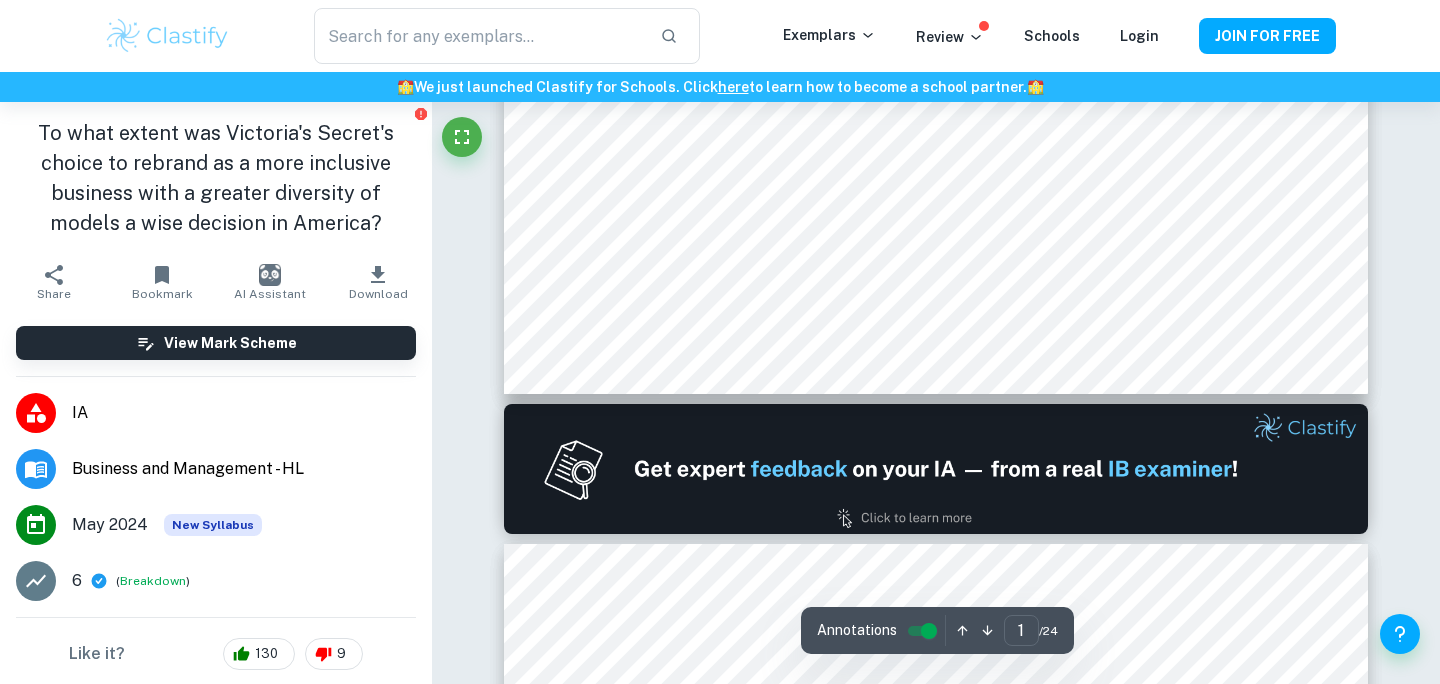 type on "2" 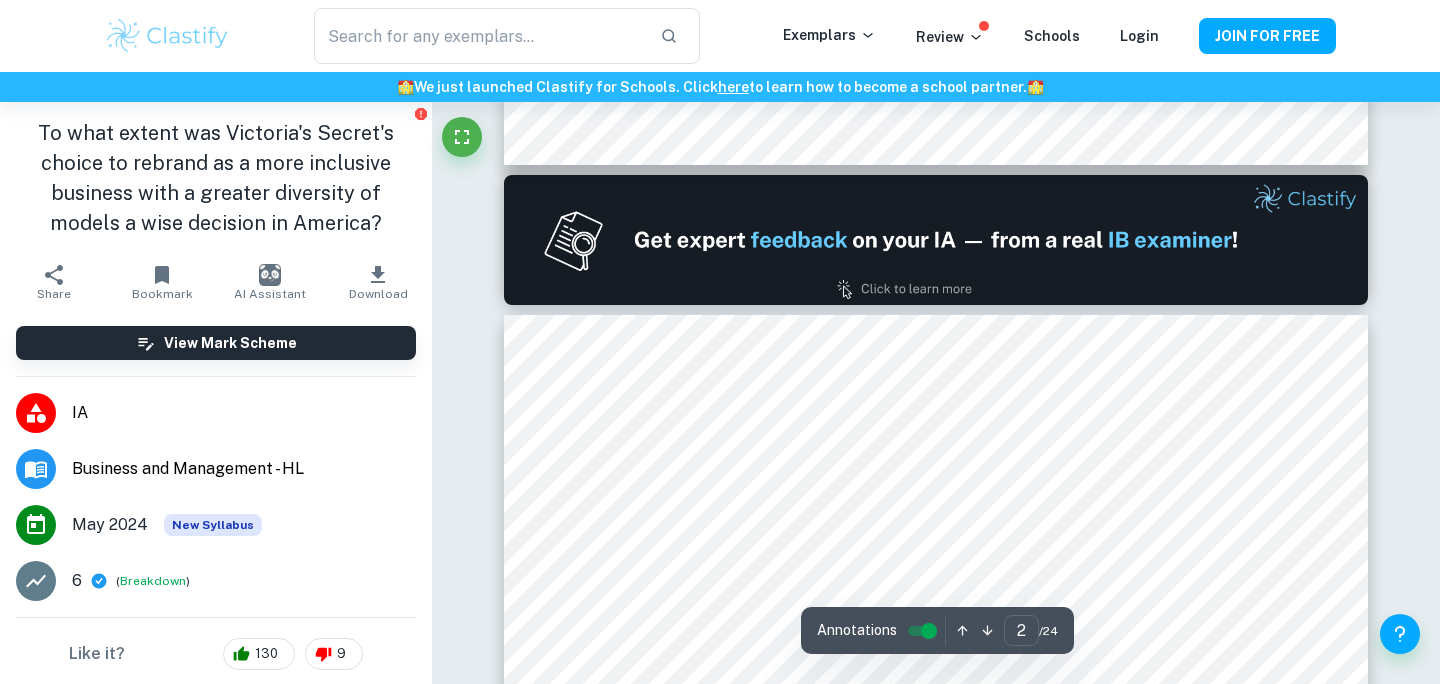 scroll, scrollTop: 1273, scrollLeft: 0, axis: vertical 